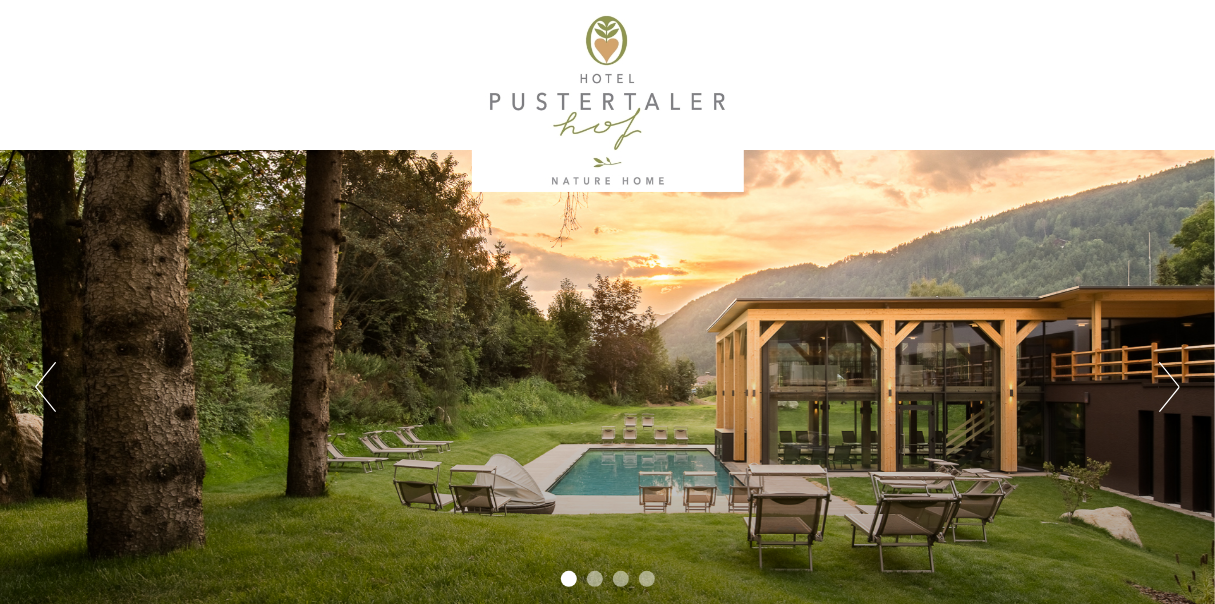 scroll, scrollTop: 0, scrollLeft: 0, axis: both 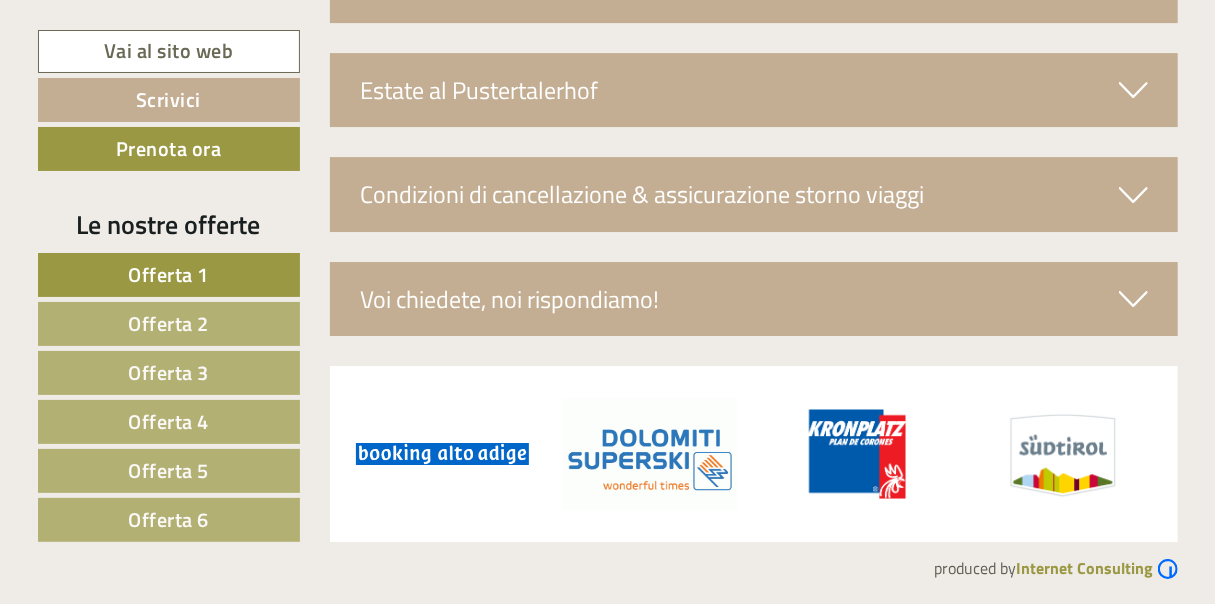 click on "Offerta 6" at bounding box center (168, 519) 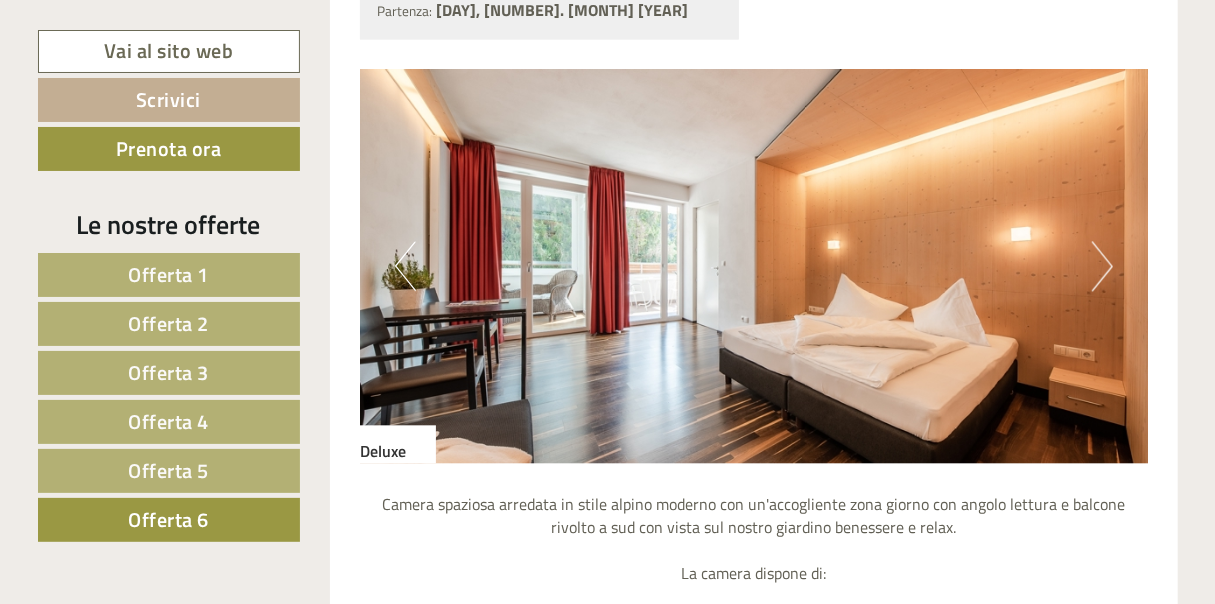scroll, scrollTop: 2037, scrollLeft: 0, axis: vertical 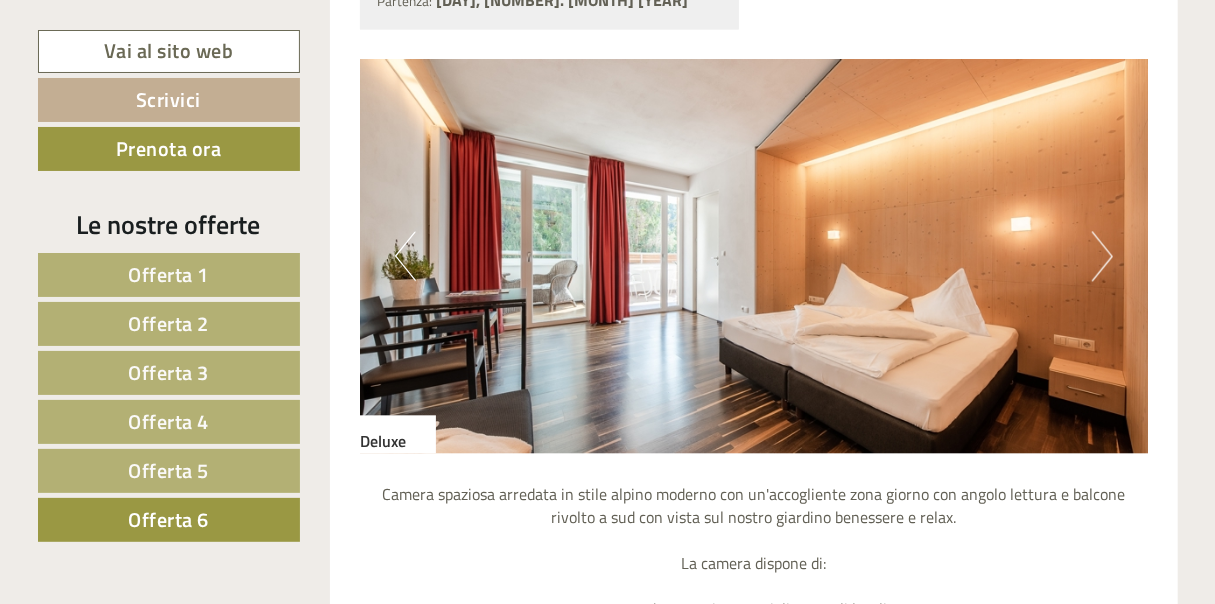 click on "Next" at bounding box center [1102, 256] 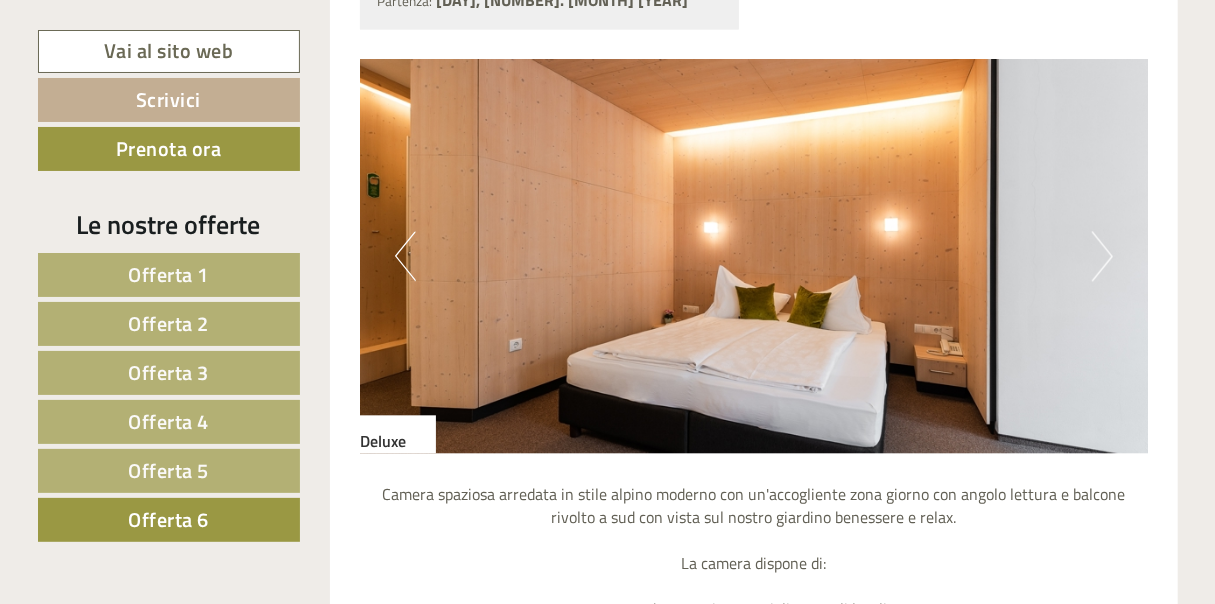 click on "Next" at bounding box center (1102, 256) 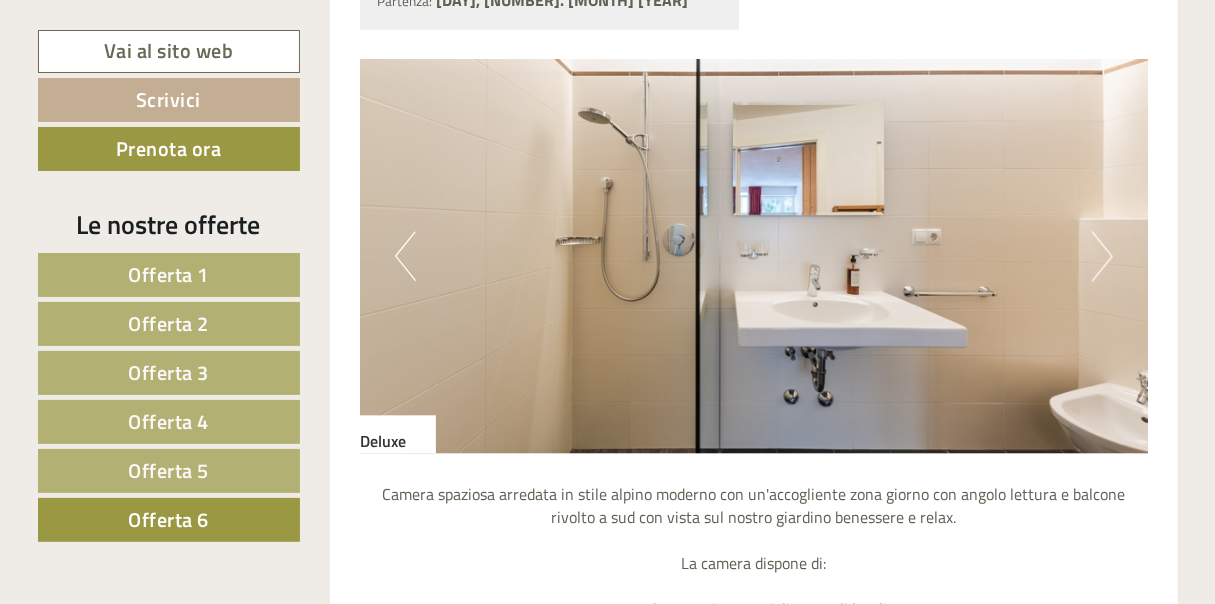 click on "Next" at bounding box center (1102, 256) 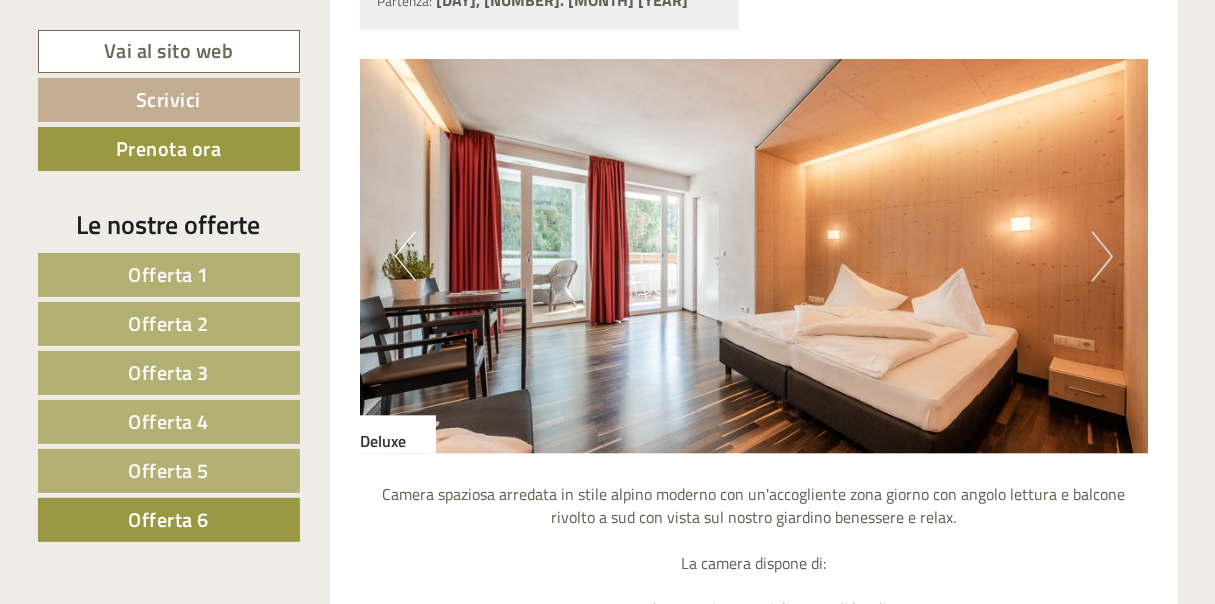 click on "Next" at bounding box center [1102, 256] 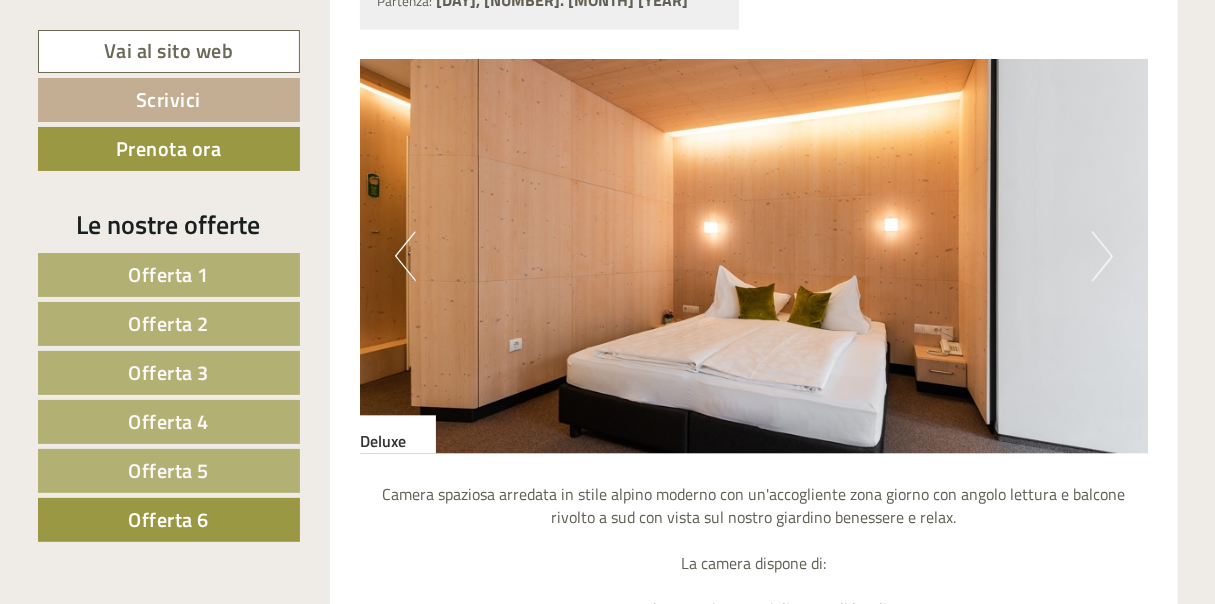 click on "Offerta 5" at bounding box center (168, 470) 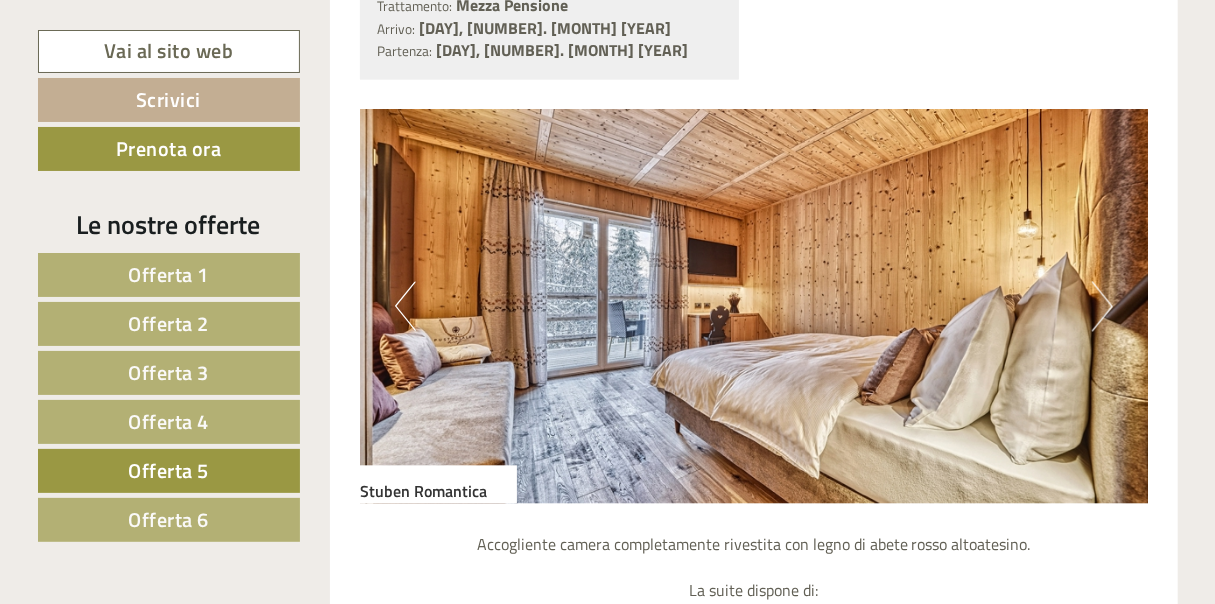 scroll, scrollTop: 1992, scrollLeft: 0, axis: vertical 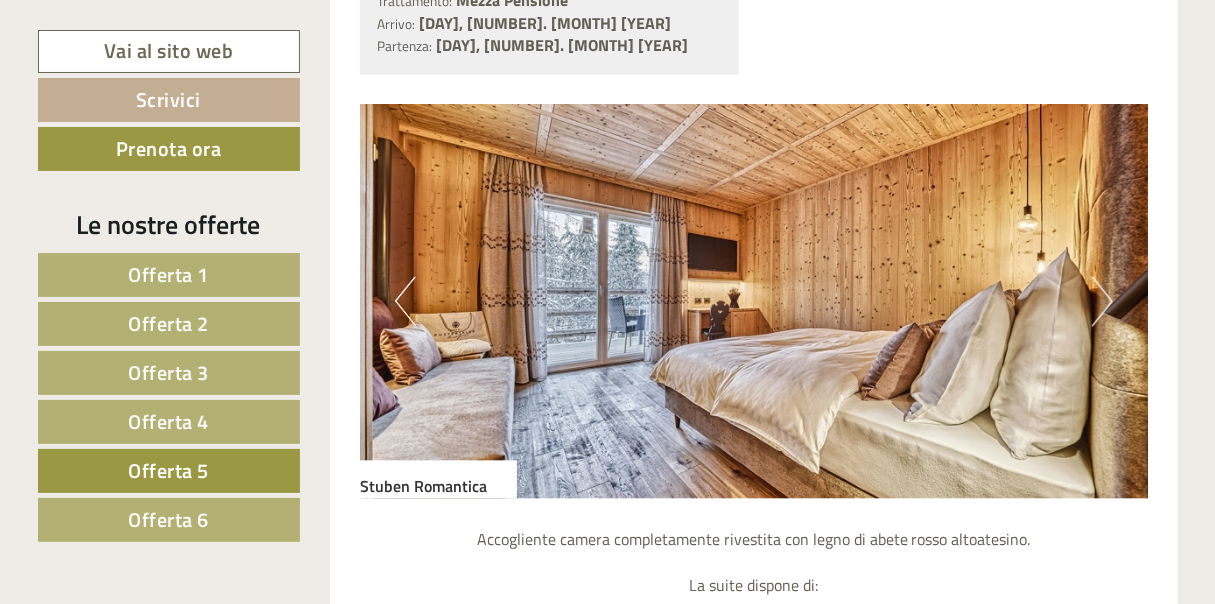 click on "Next" at bounding box center [1102, 301] 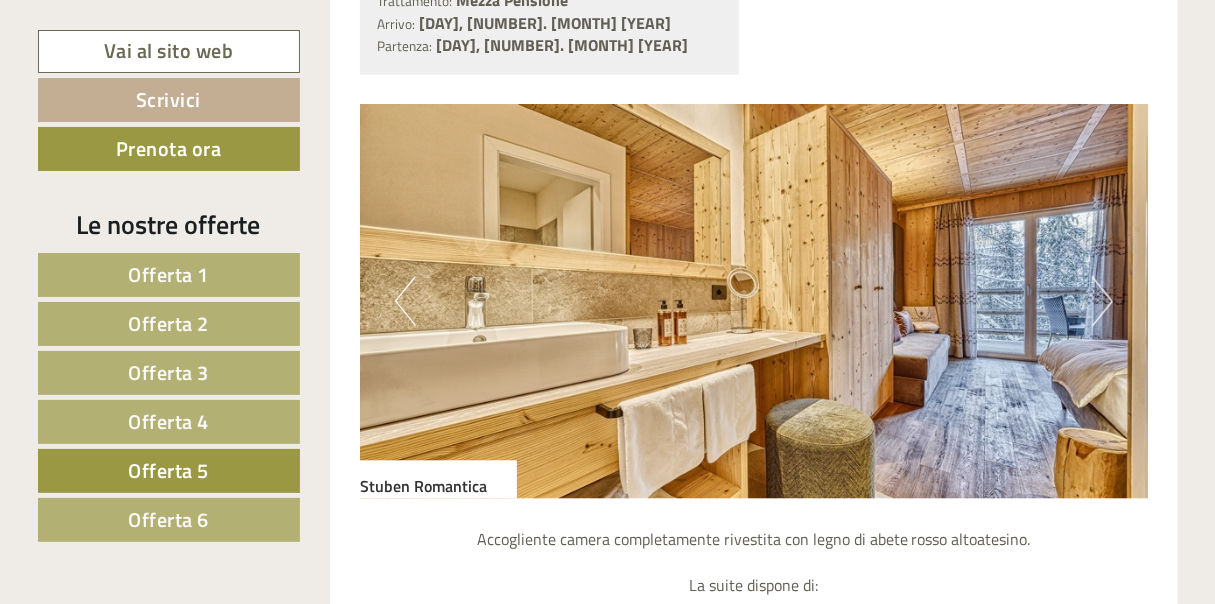 click on "Next" at bounding box center (1102, 301) 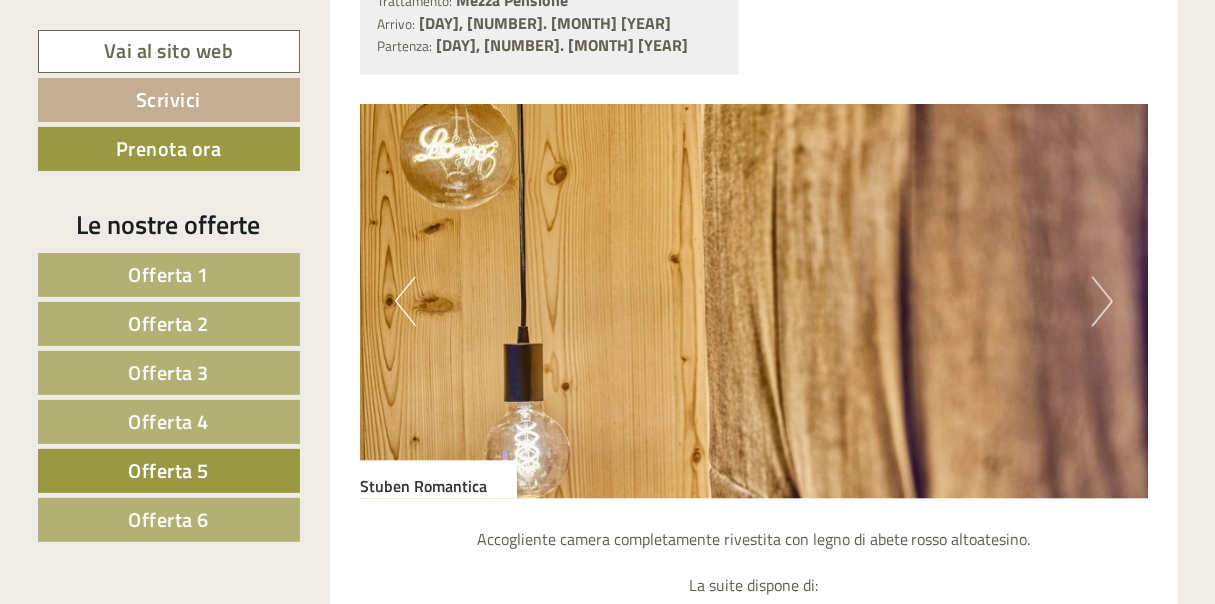click on "Next" at bounding box center (1102, 301) 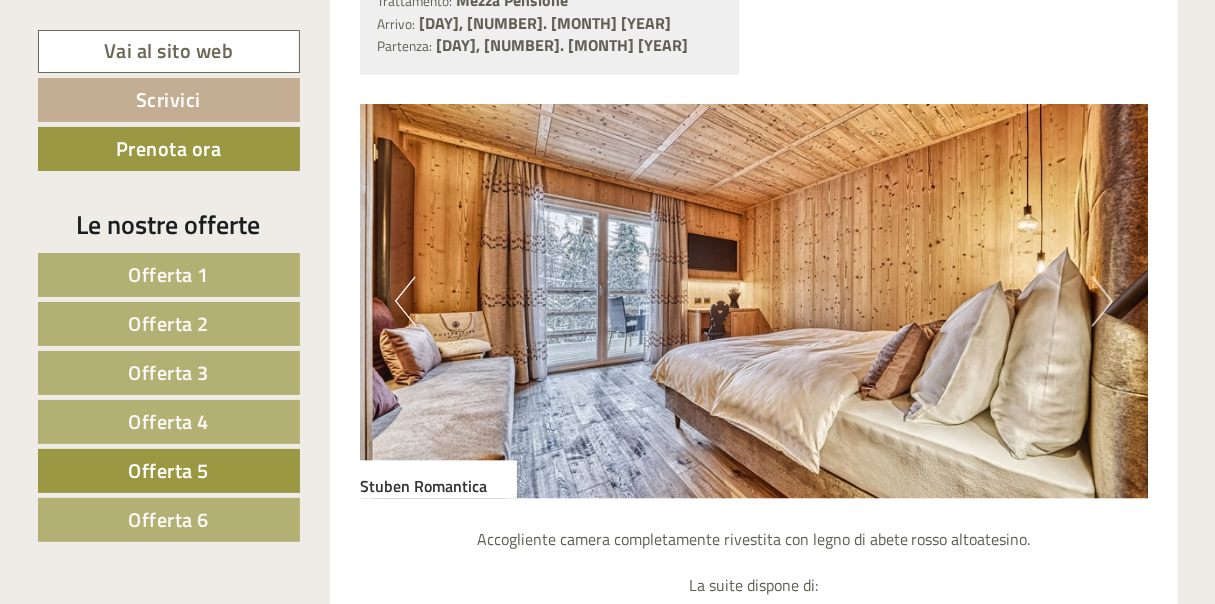 click on "Next" at bounding box center (1102, 301) 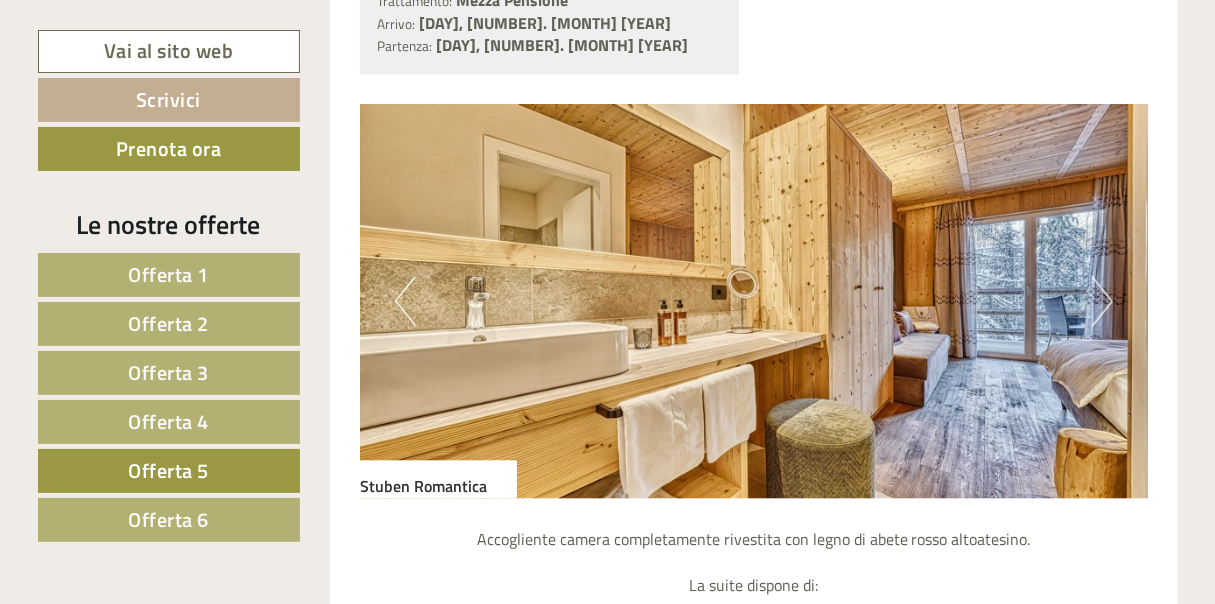 click on "Next" at bounding box center [1102, 301] 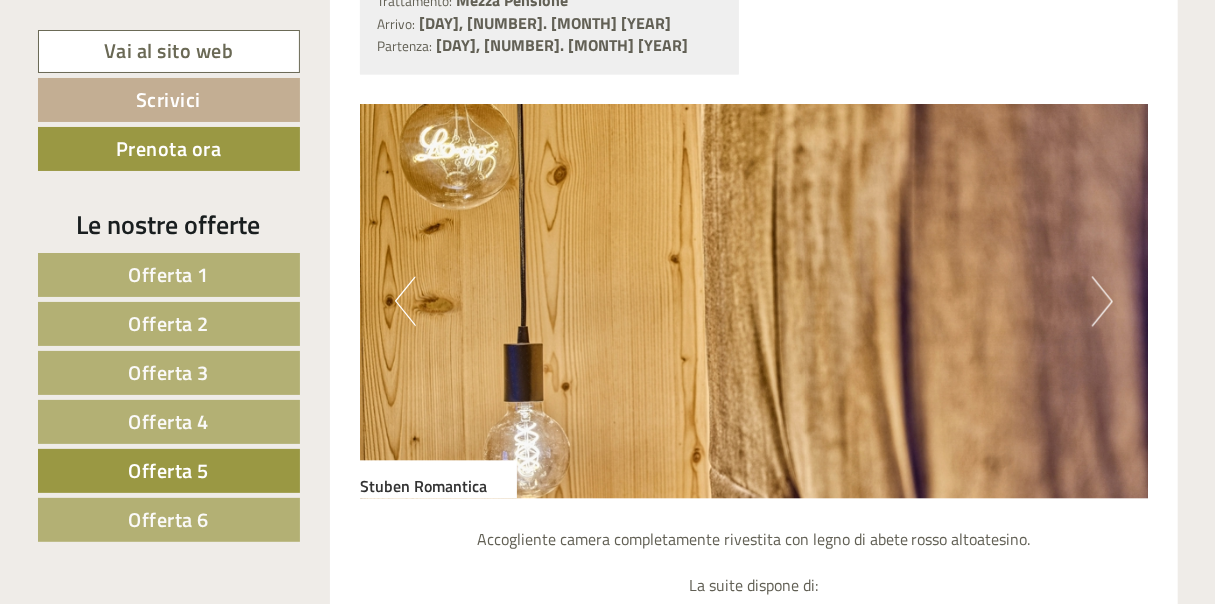 click on "Next" at bounding box center (1102, 301) 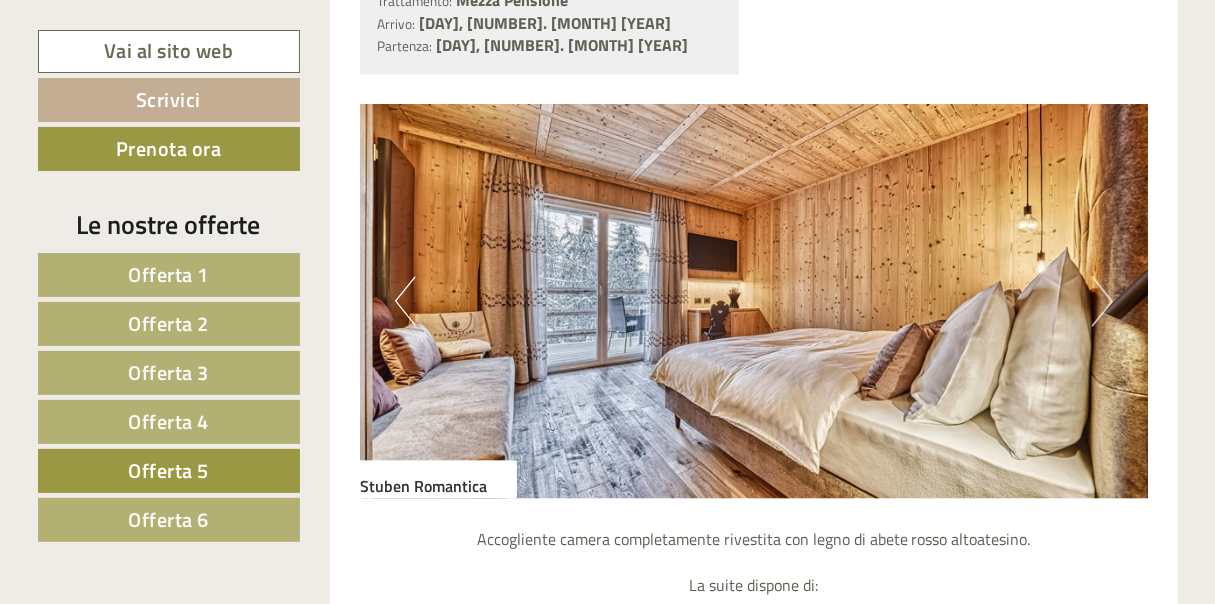 click on "Offerta 4" at bounding box center [169, 422] 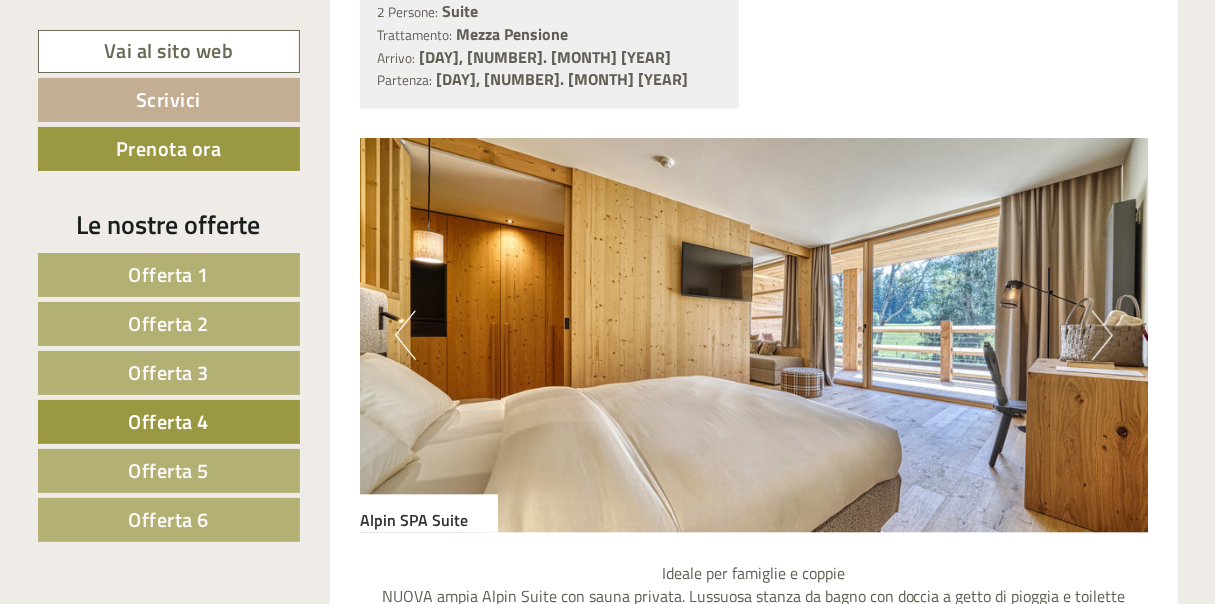 scroll, scrollTop: 1953, scrollLeft: 0, axis: vertical 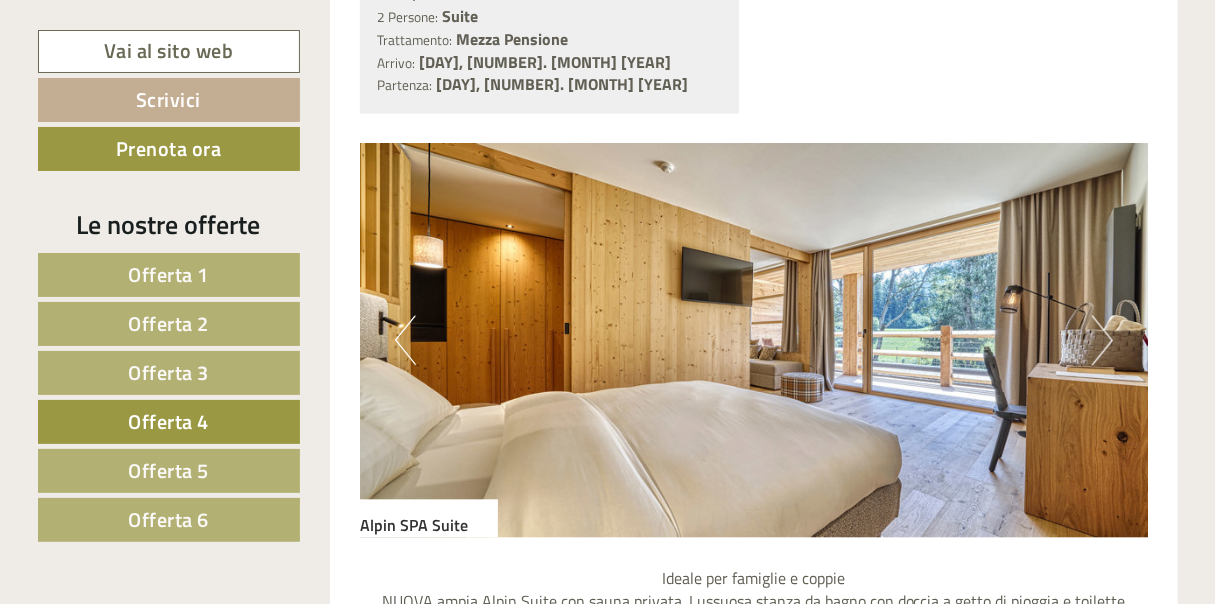 click on "Next" at bounding box center [1102, 340] 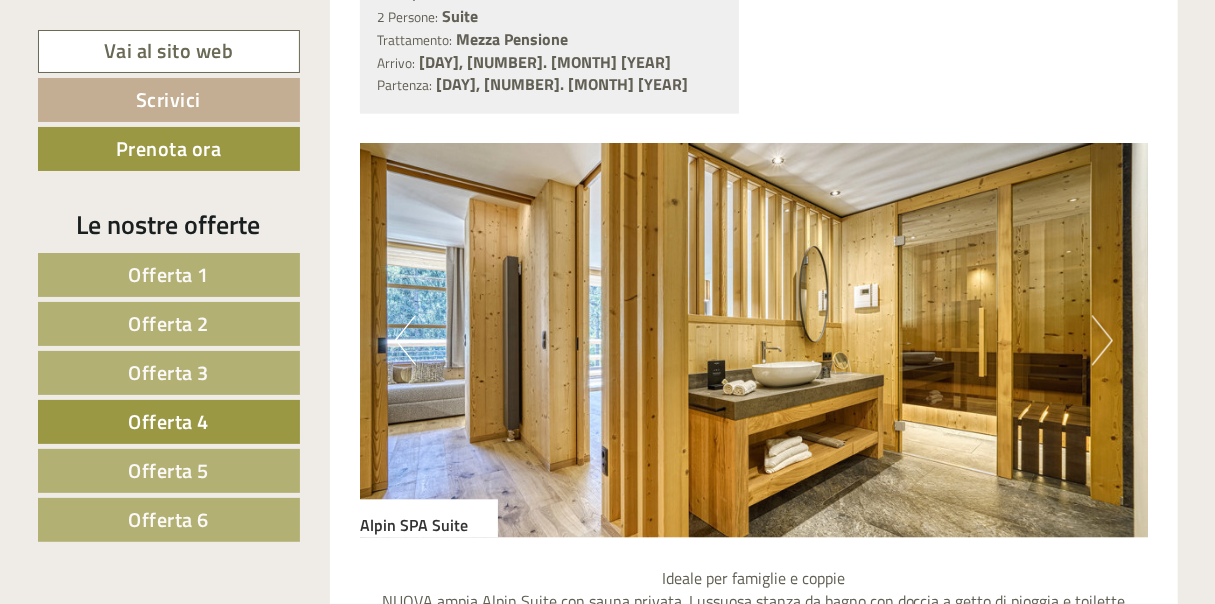 click on "Next" at bounding box center [1102, 340] 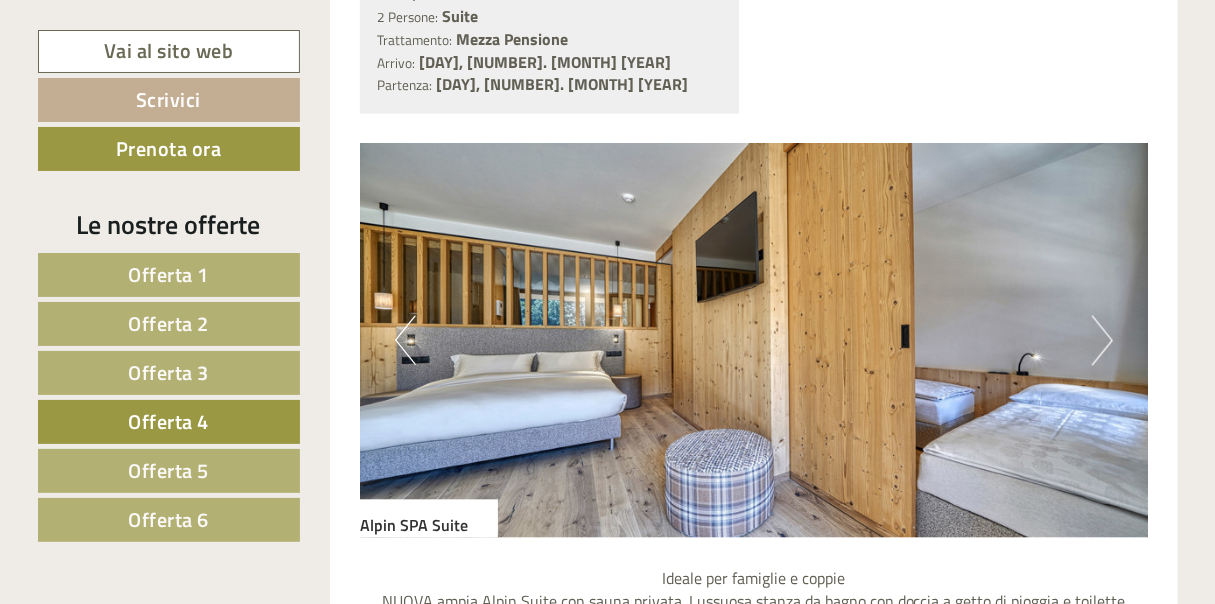 click on "Next" at bounding box center (1102, 340) 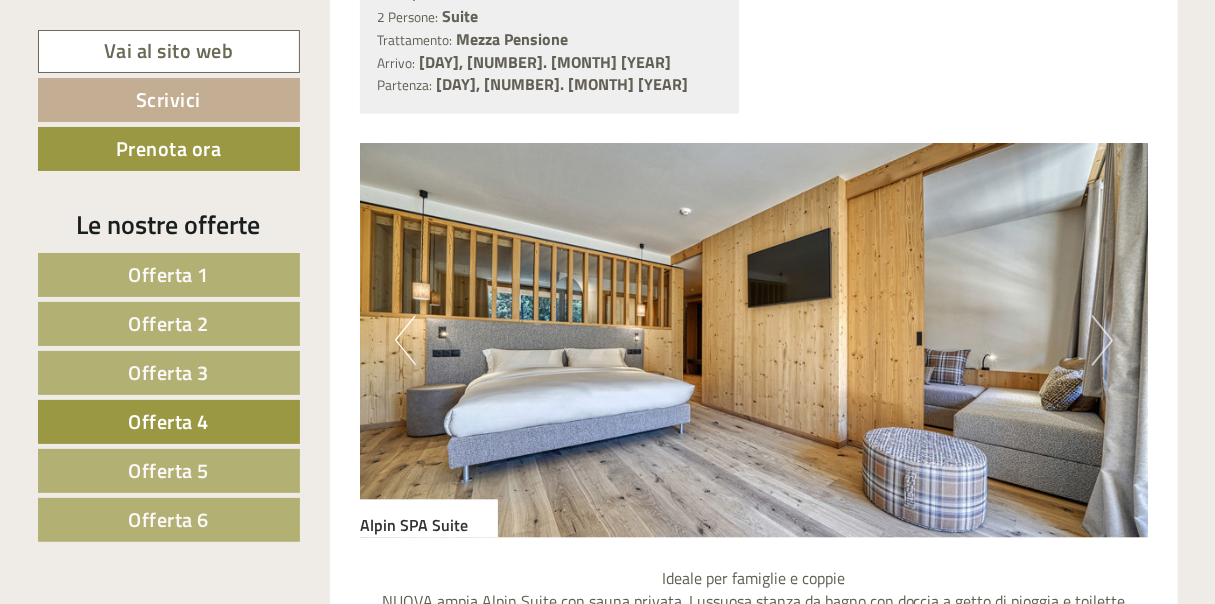 click on "Next" at bounding box center (1102, 340) 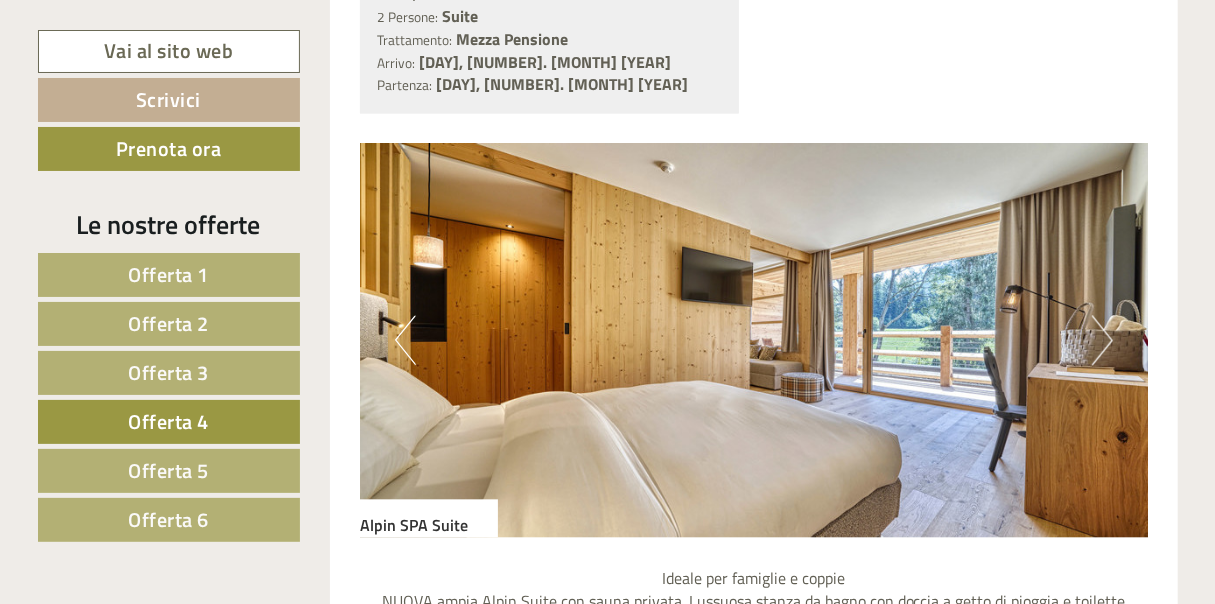 click on "Next" at bounding box center [1102, 340] 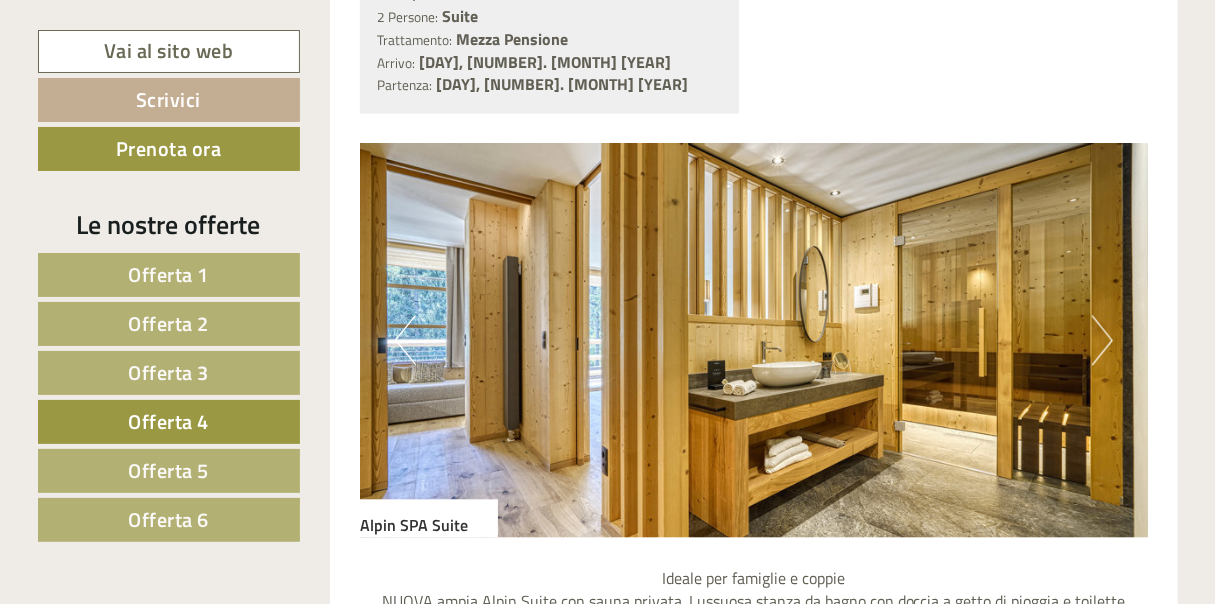 click on "Next" at bounding box center (1102, 340) 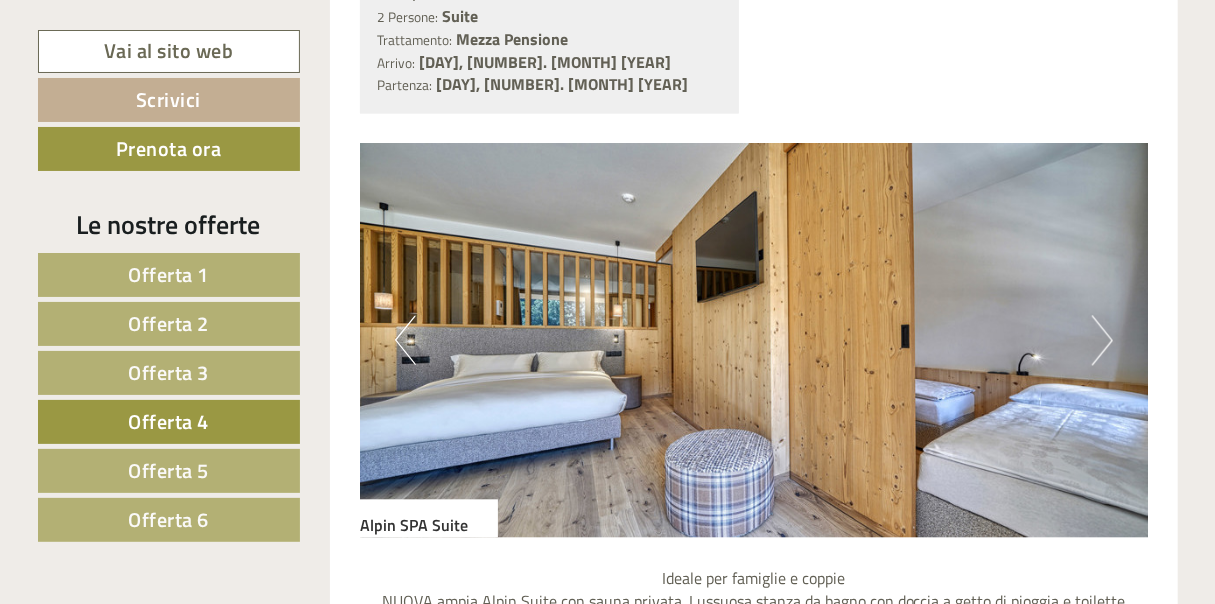 click on "Offerta 3" at bounding box center (168, 372) 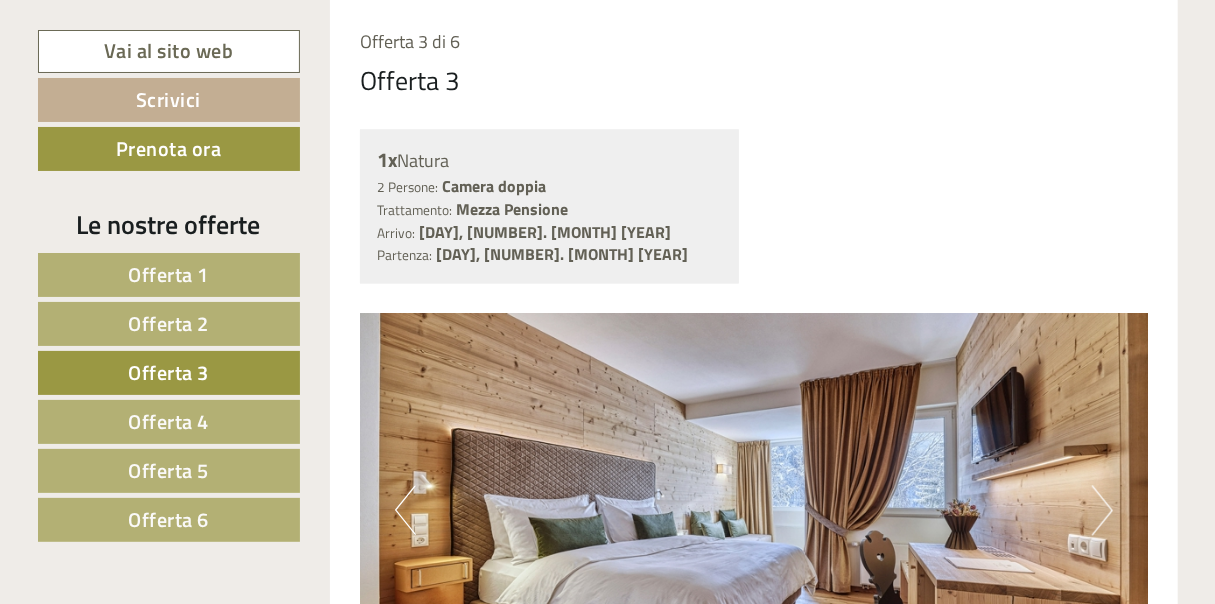 click on "Next" at bounding box center [1102, 511] 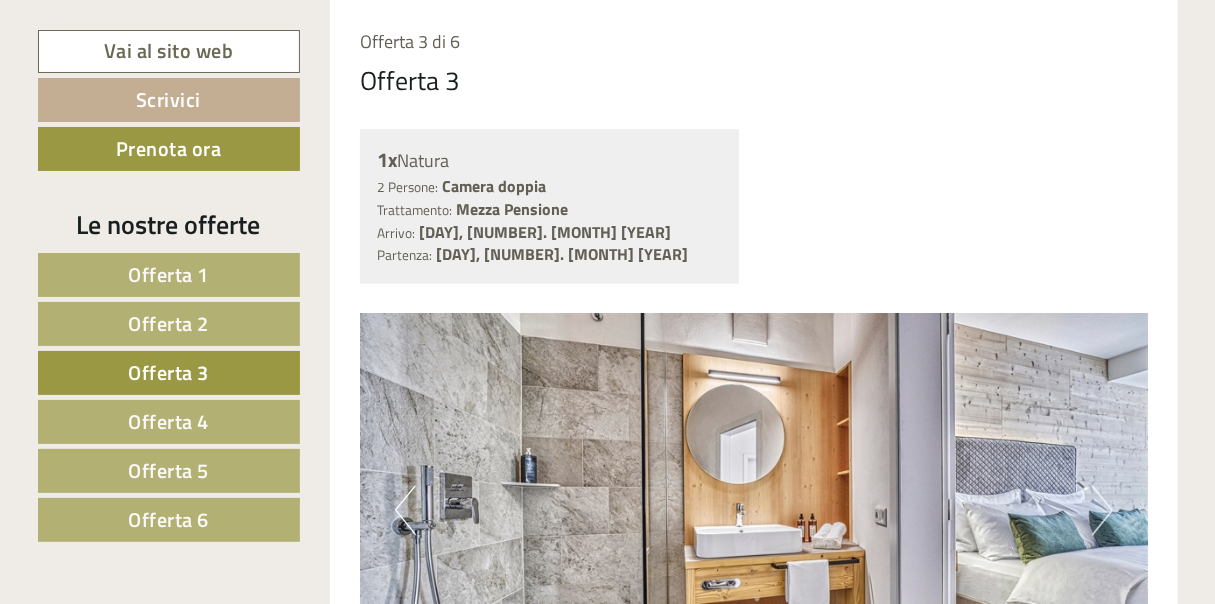 click on "Next" at bounding box center (1102, 511) 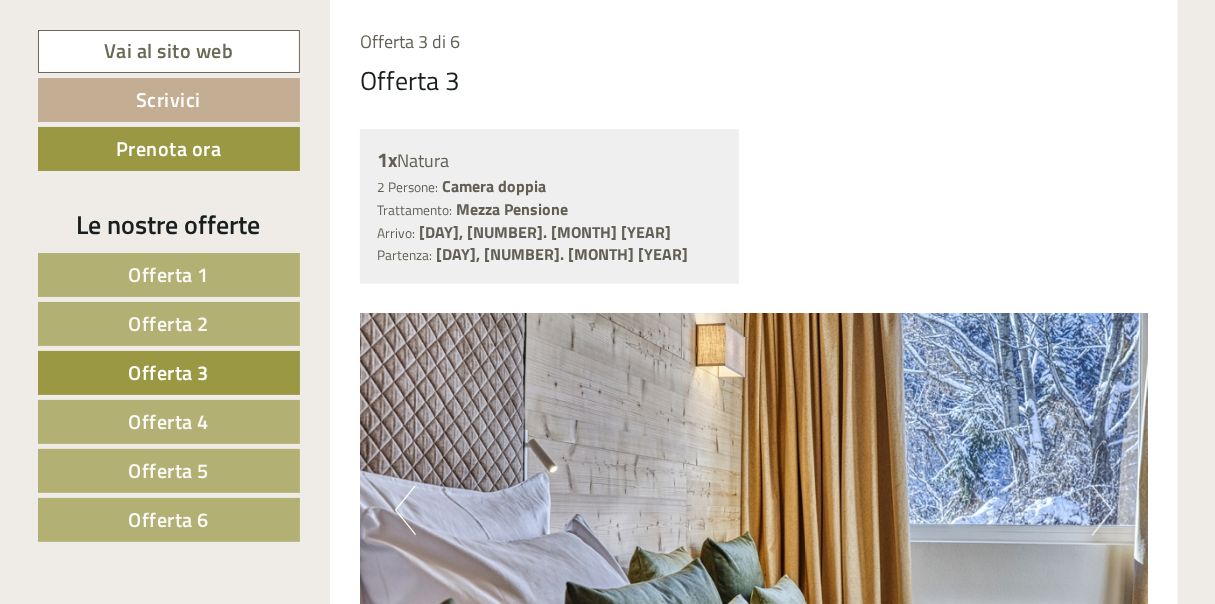 click on "Next" at bounding box center [1102, 511] 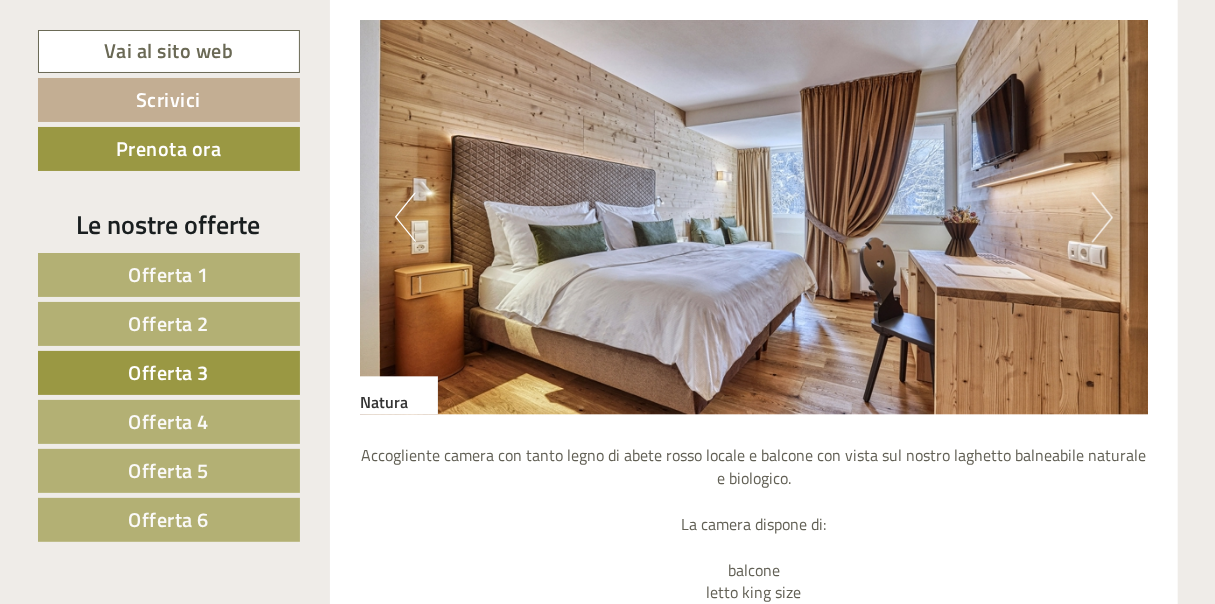 scroll, scrollTop: 2046, scrollLeft: 0, axis: vertical 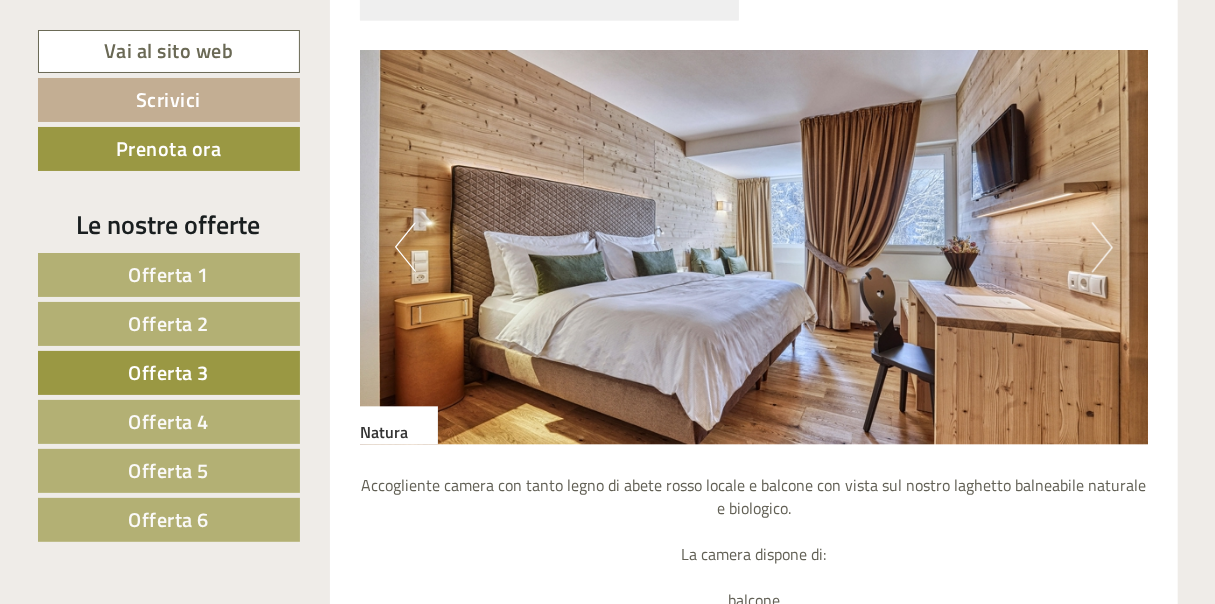 click on "Offerta 1" at bounding box center (169, 275) 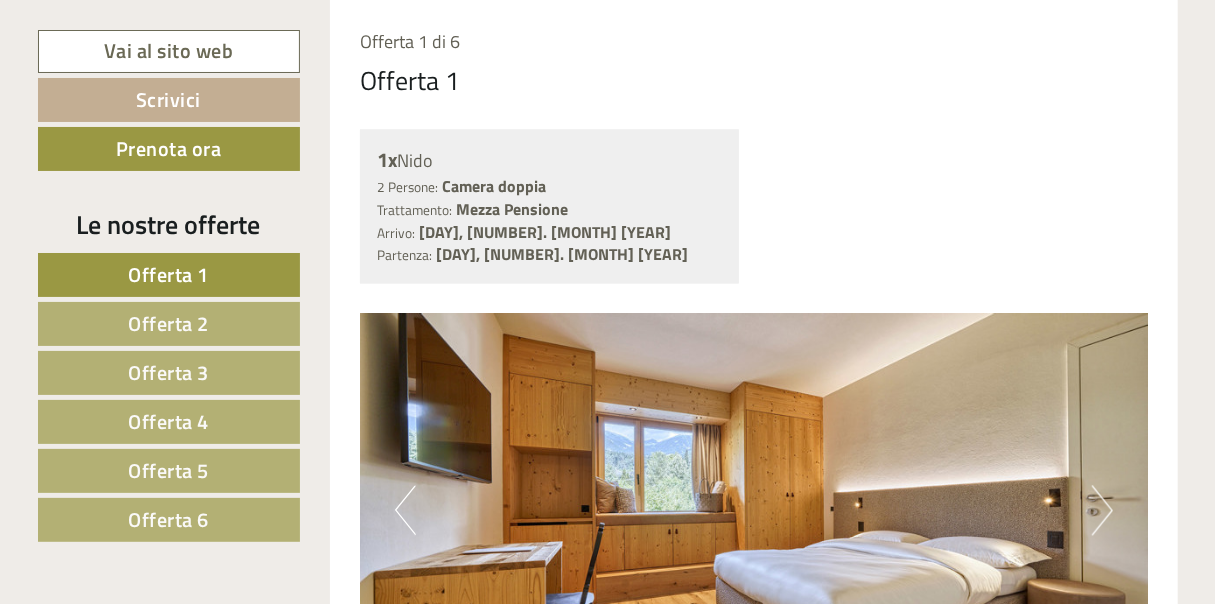 click on "Offerta 2" at bounding box center (168, 323) 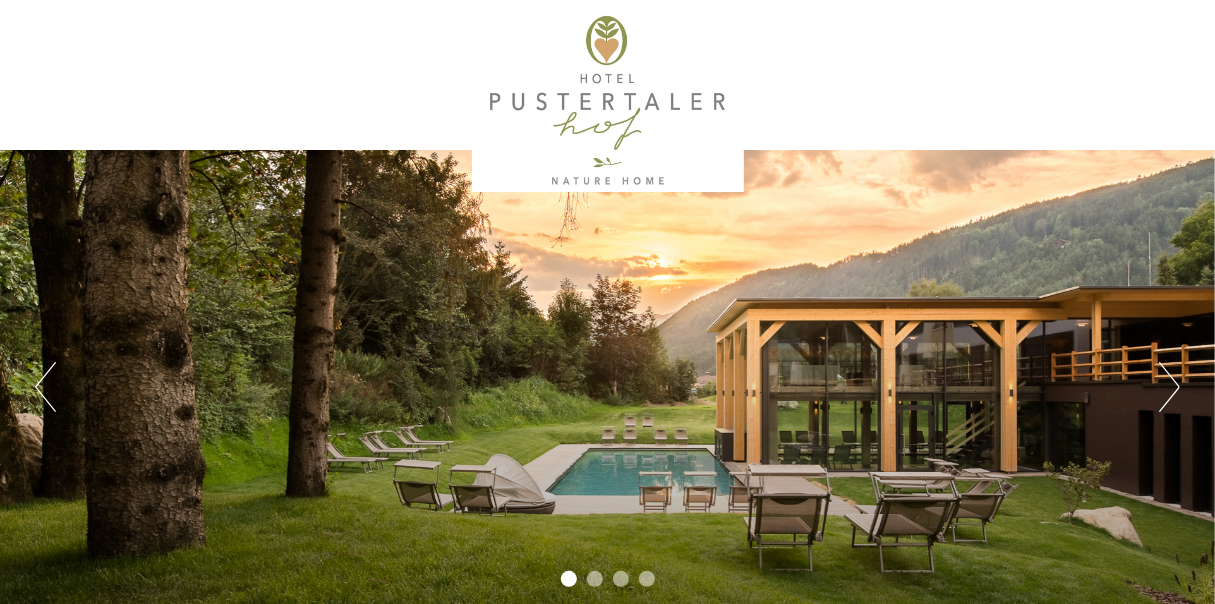 scroll, scrollTop: 0, scrollLeft: 0, axis: both 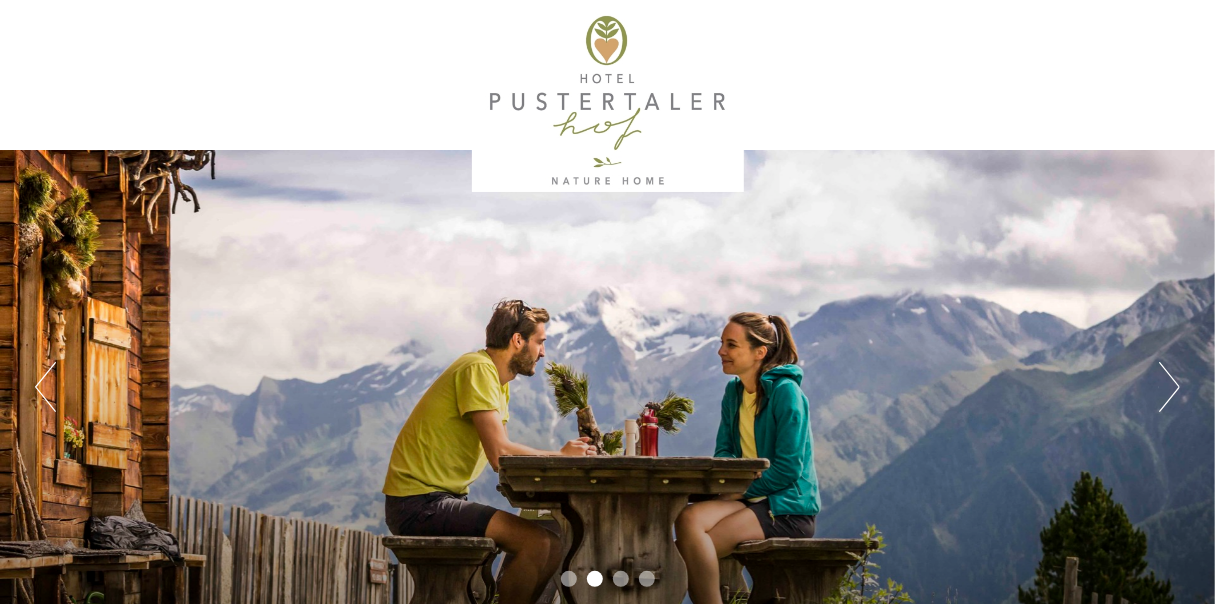 click on "Next" at bounding box center [1169, 387] 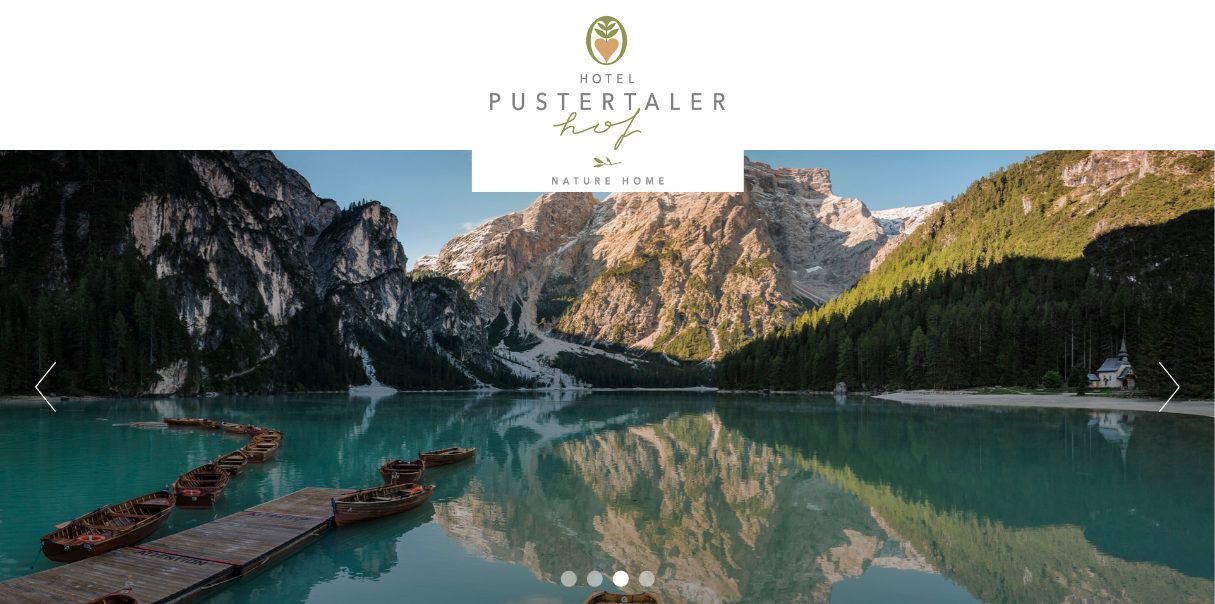 click on "Next" at bounding box center (1169, 387) 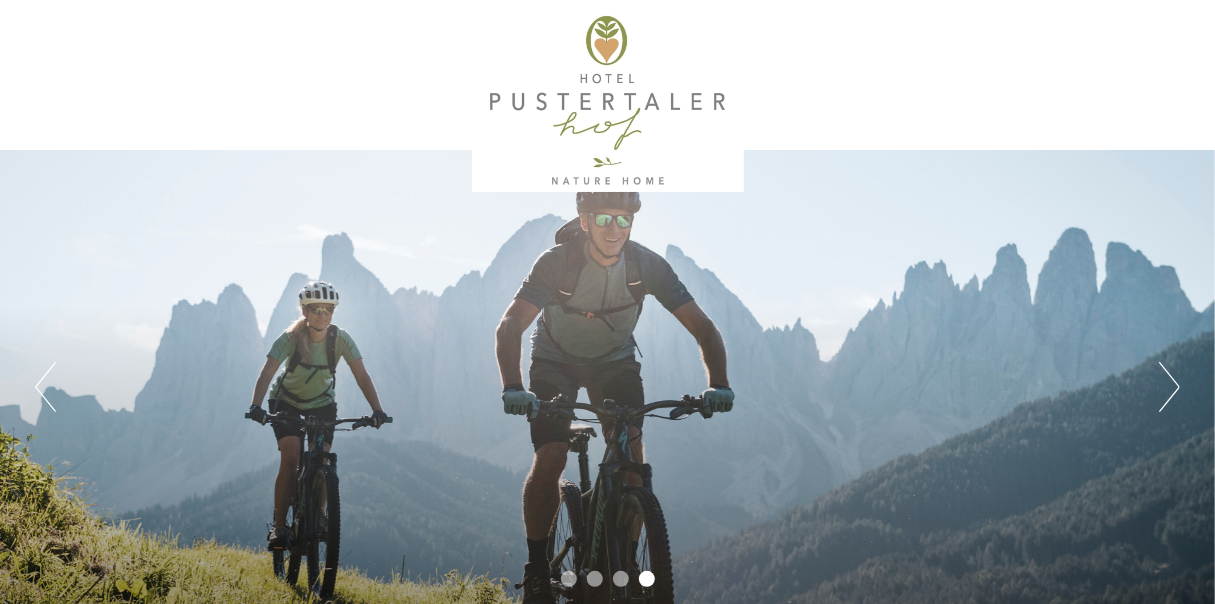 click on "Next" at bounding box center (1169, 387) 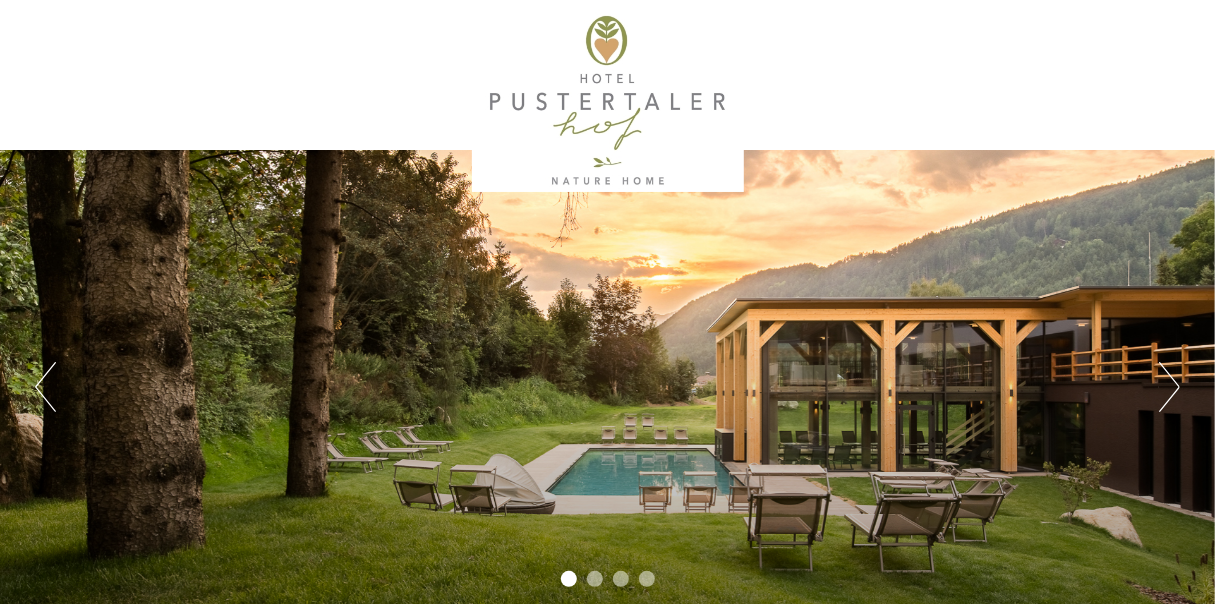 click on "Next" at bounding box center (1169, 387) 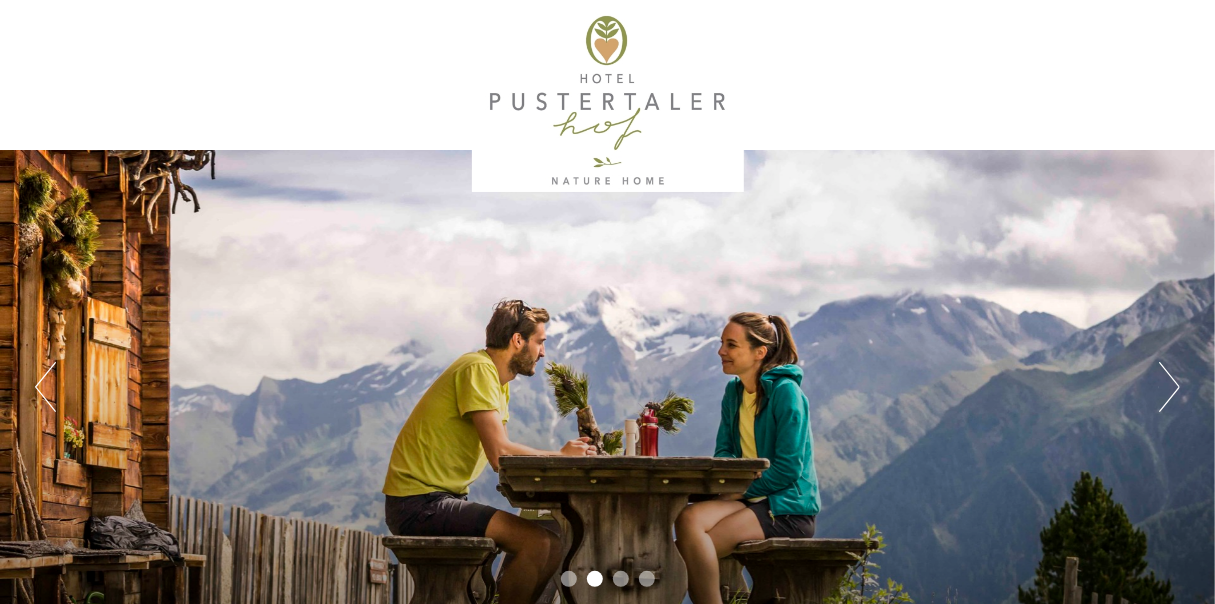 click on "Next" at bounding box center [1169, 387] 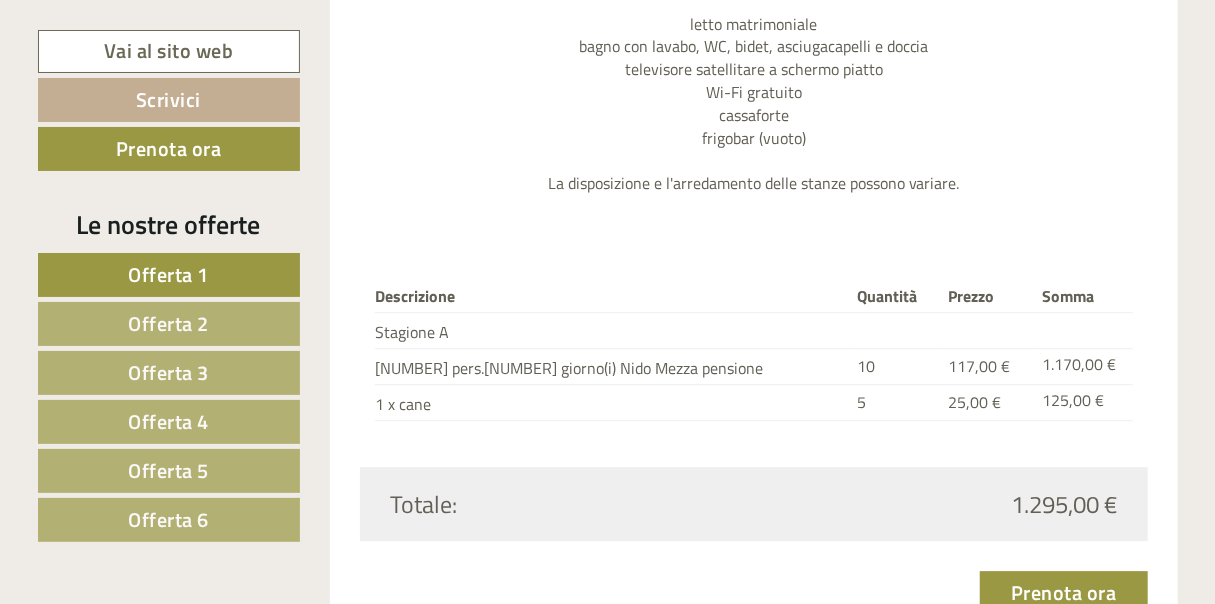 scroll, scrollTop: 2630, scrollLeft: 0, axis: vertical 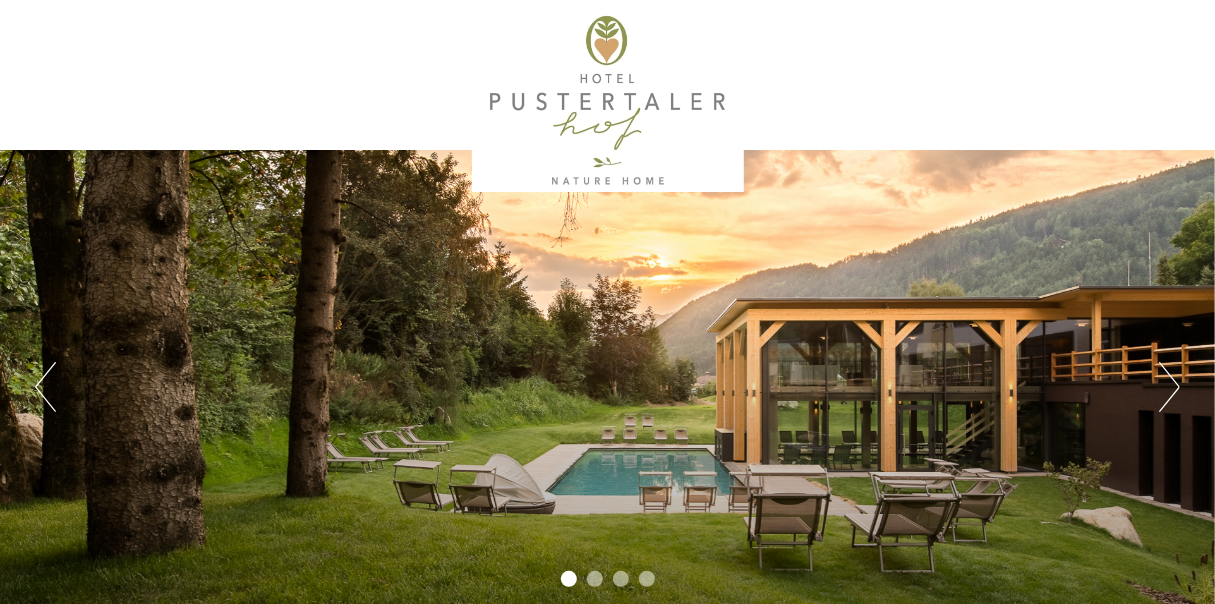 click on "Next" at bounding box center (1169, 387) 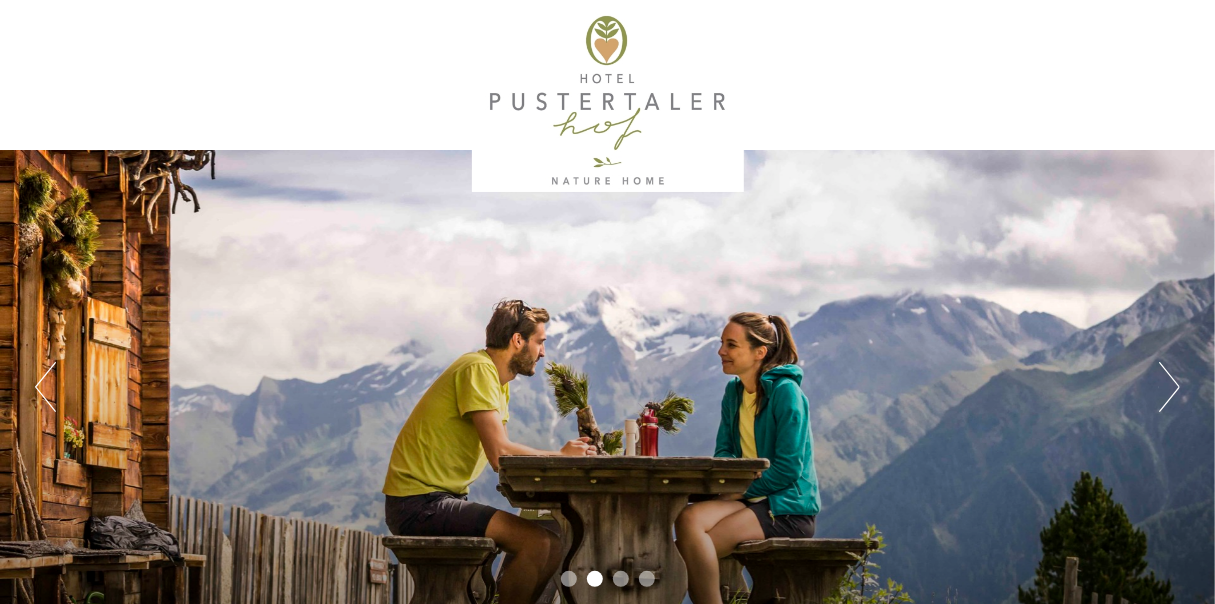 click on "Next" at bounding box center [1169, 387] 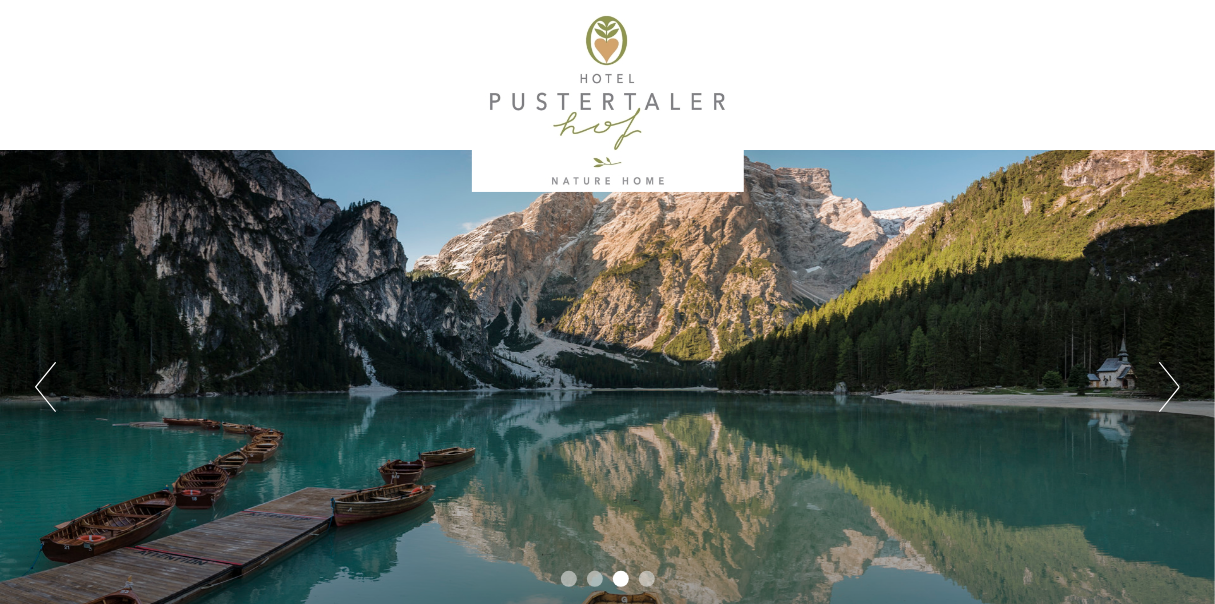 click on "Next" at bounding box center [1169, 387] 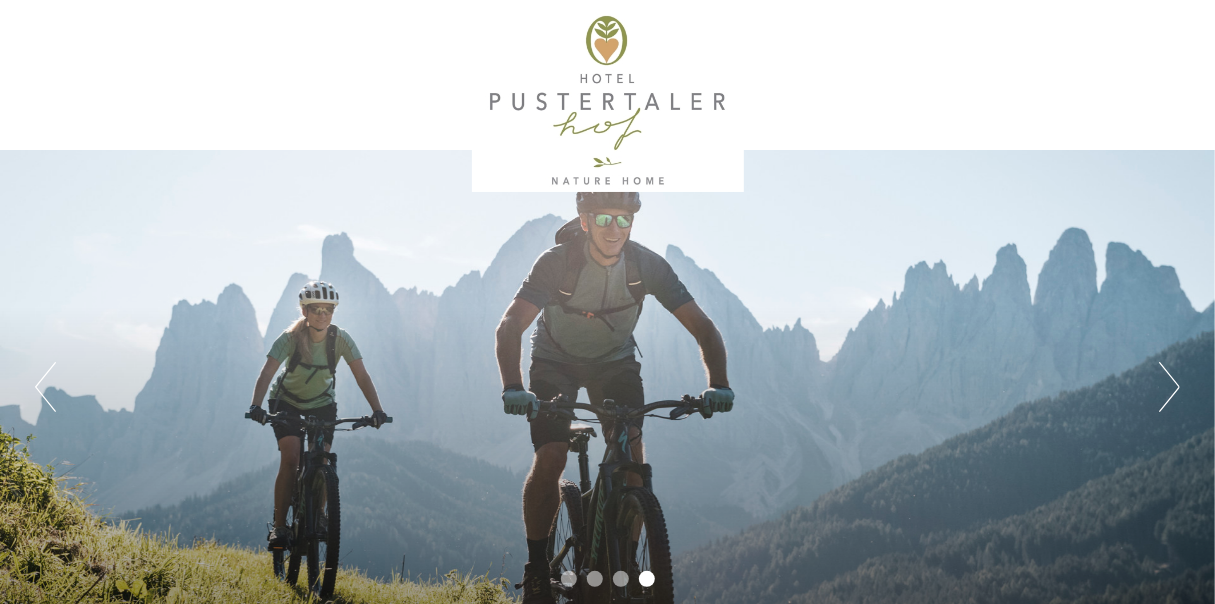 click on "Next" at bounding box center (1169, 387) 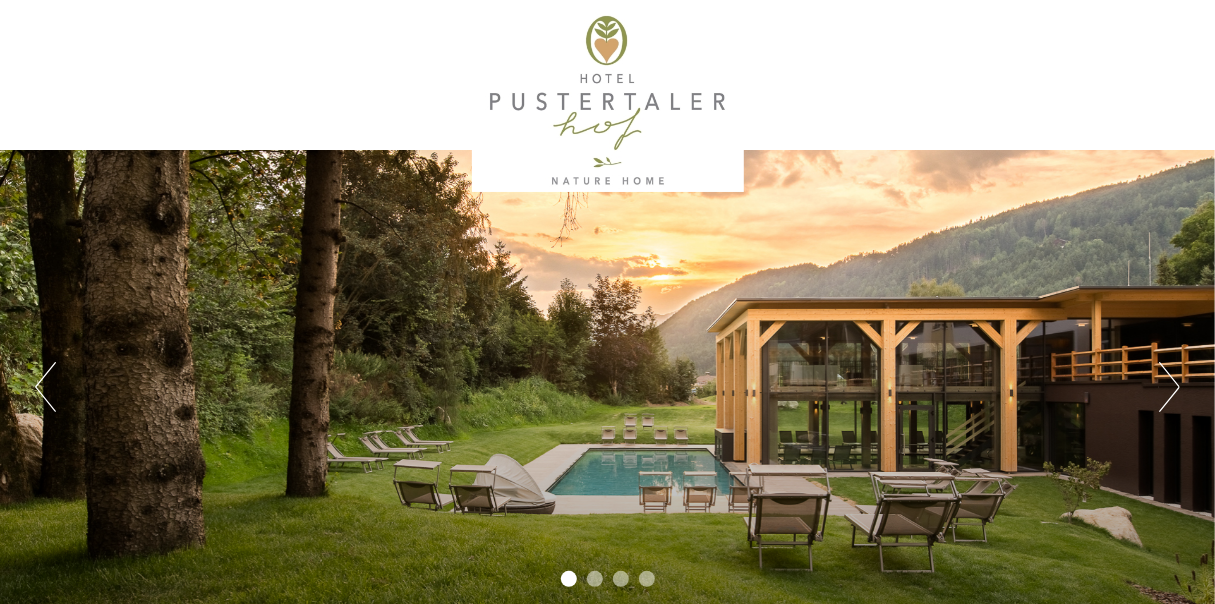 click on "Next" at bounding box center [1169, 387] 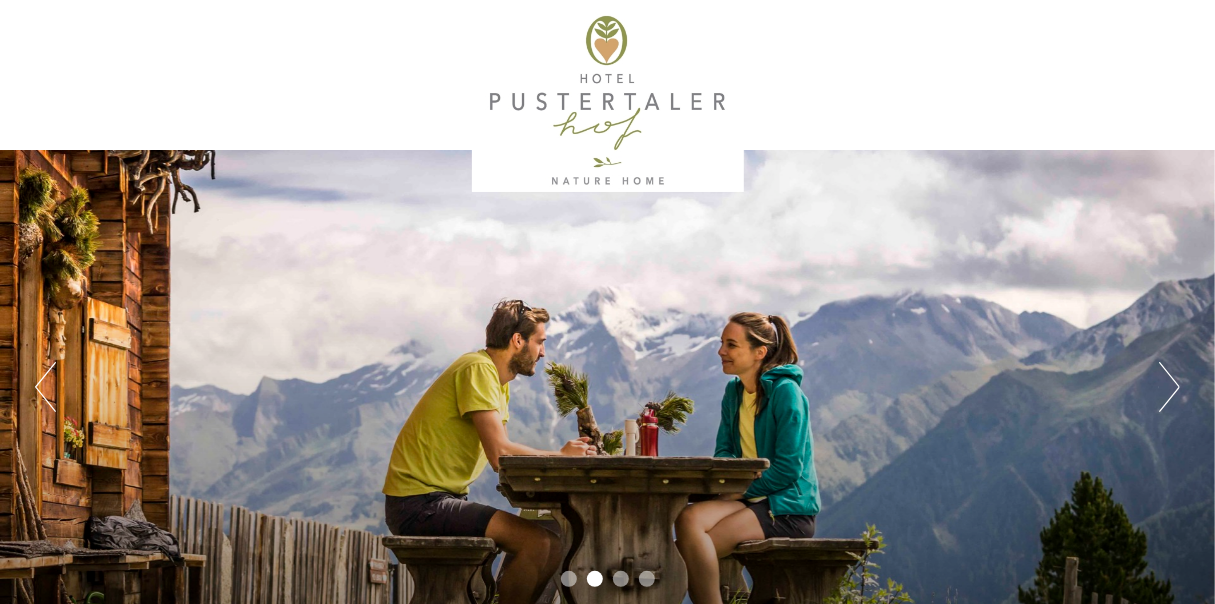 click on "Next" at bounding box center (1169, 387) 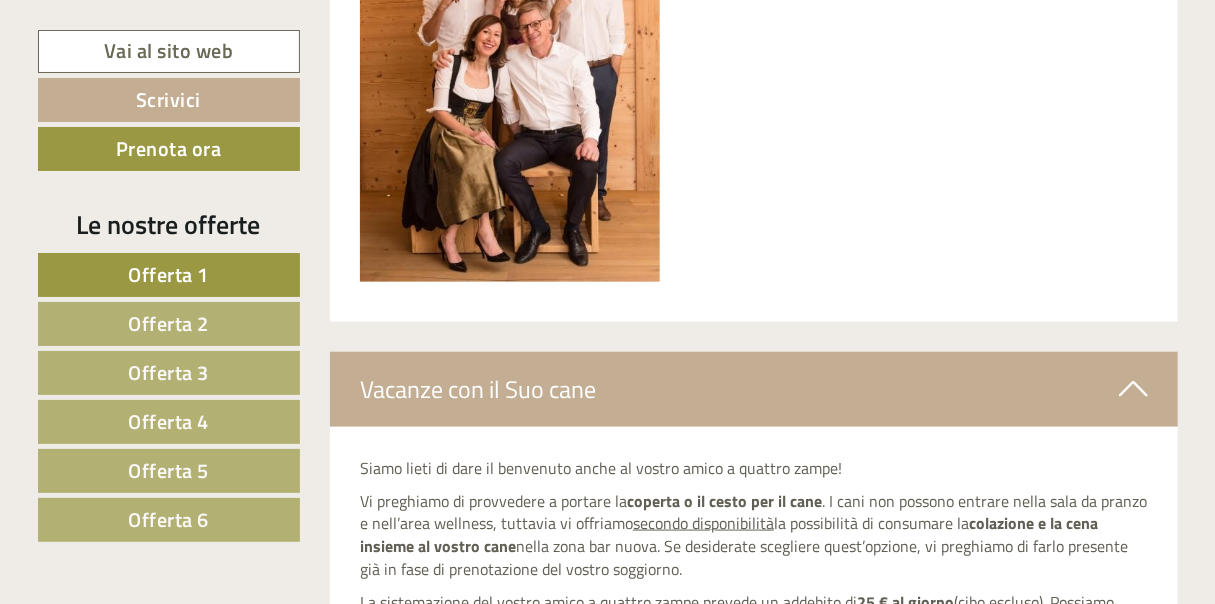 scroll, scrollTop: 1035, scrollLeft: 0, axis: vertical 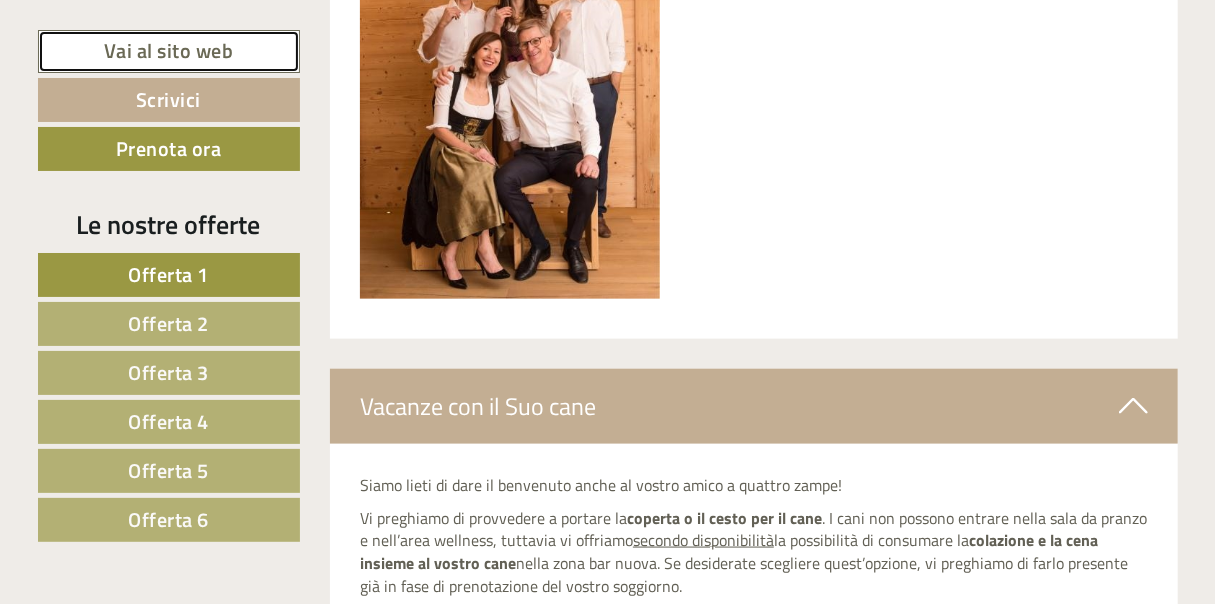 click on "Vai al sito web" at bounding box center (169, 51) 